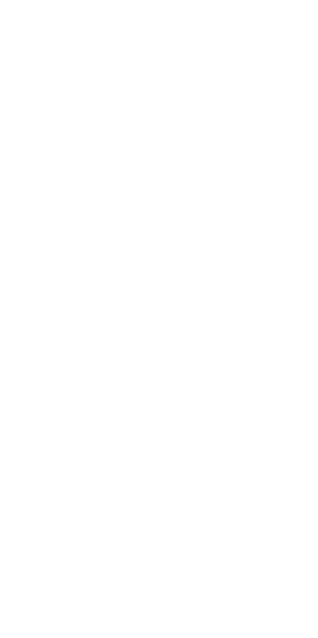 scroll, scrollTop: 0, scrollLeft: 0, axis: both 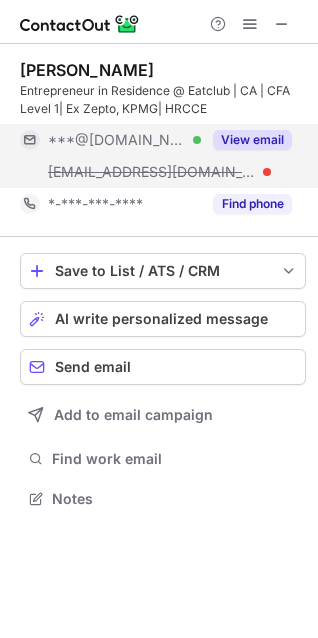 click on "View email" at bounding box center [252, 140] 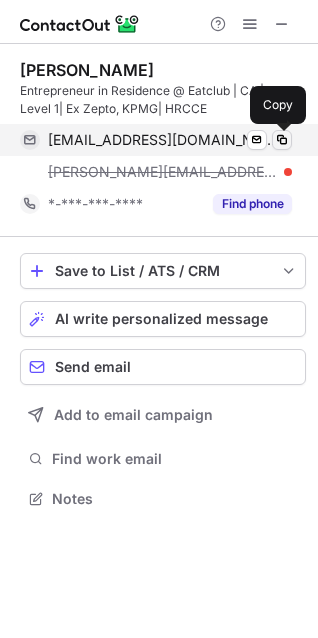 click at bounding box center (282, 140) 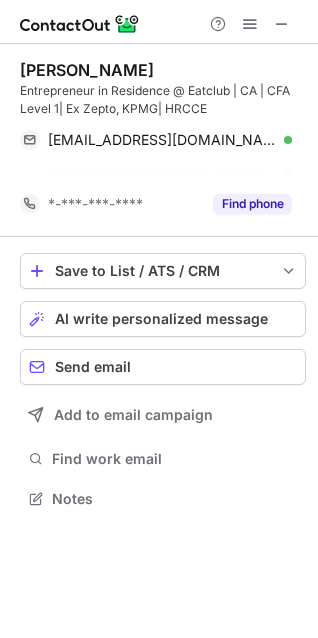scroll, scrollTop: 452, scrollLeft: 318, axis: both 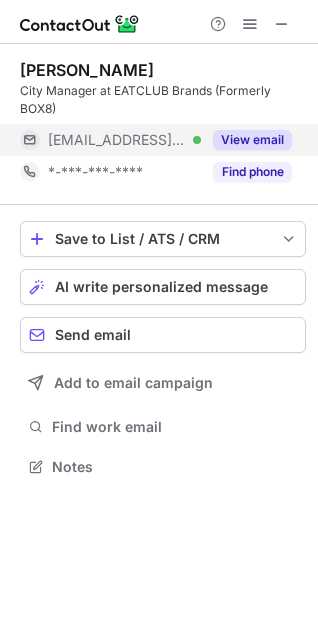 click on "View email" at bounding box center [252, 140] 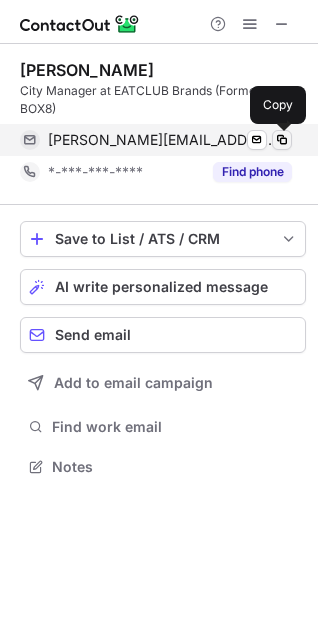 click at bounding box center [282, 140] 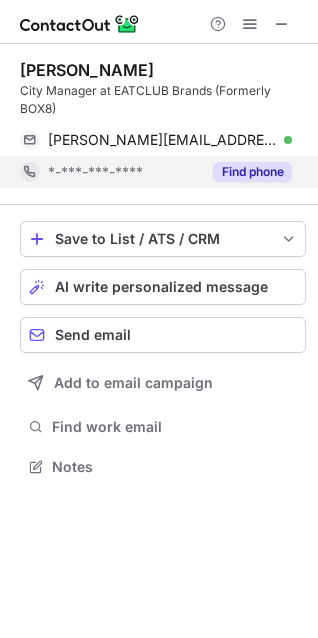 click on "Find phone" at bounding box center [252, 172] 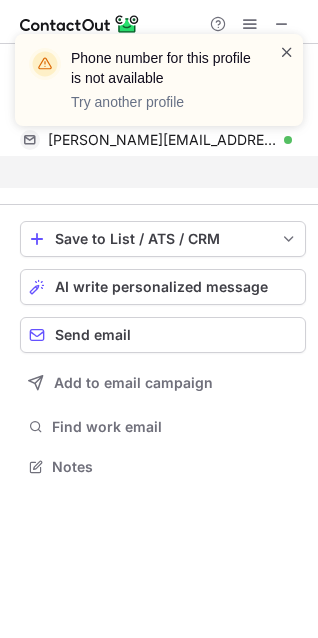scroll, scrollTop: 420, scrollLeft: 318, axis: both 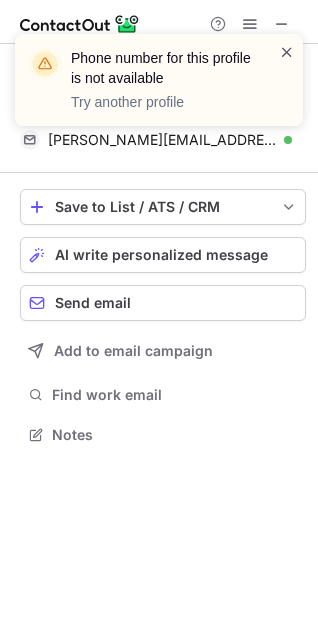 click at bounding box center (287, 52) 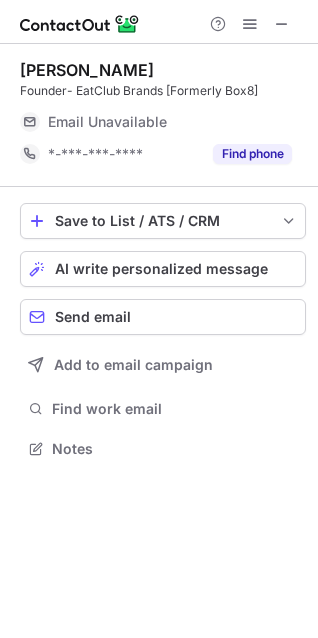 scroll, scrollTop: 434, scrollLeft: 318, axis: both 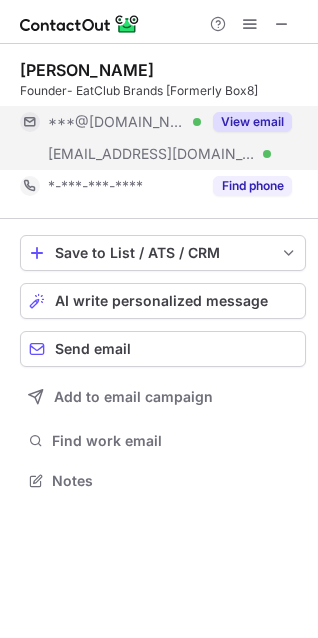 click on "View email" at bounding box center [252, 122] 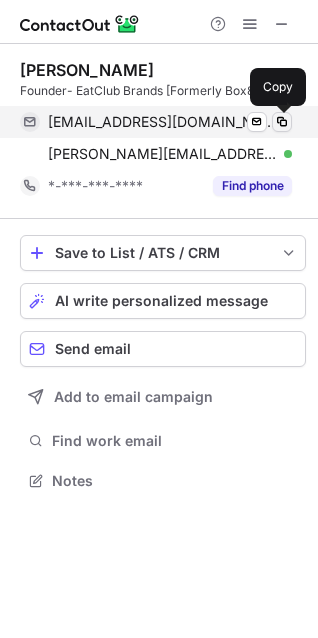 click at bounding box center [282, 122] 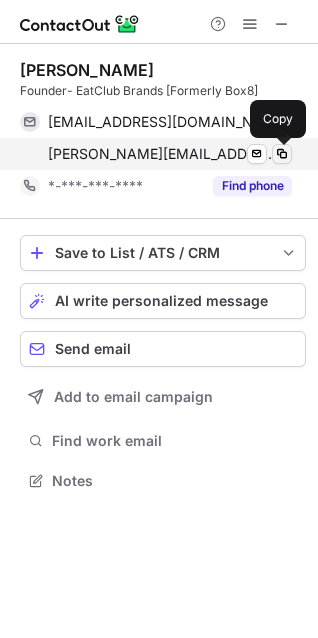click at bounding box center [282, 154] 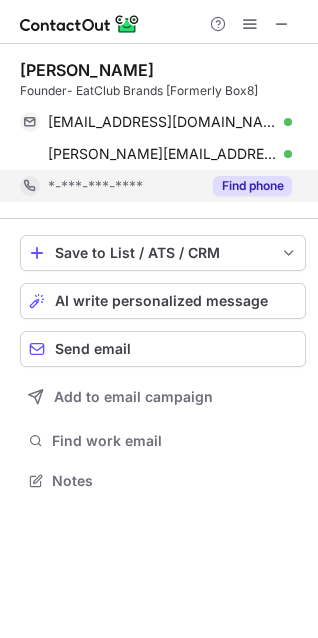 click on "Find phone" at bounding box center [252, 186] 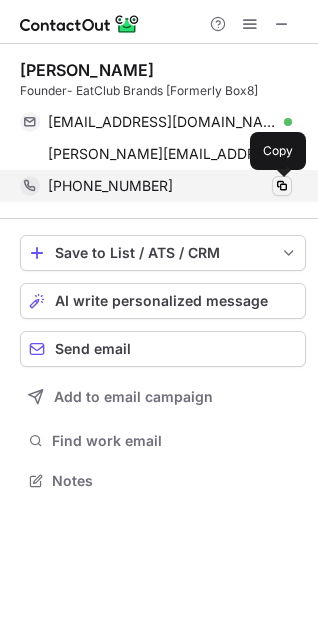 click at bounding box center [282, 186] 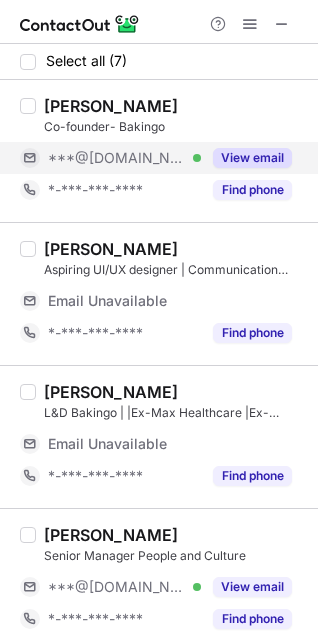 click on "View email" at bounding box center (252, 158) 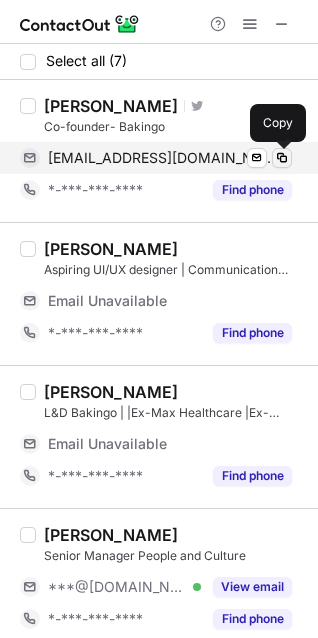 click at bounding box center [282, 158] 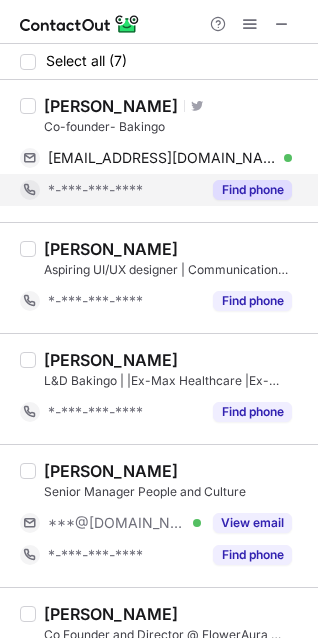 click on "Find phone" at bounding box center (252, 190) 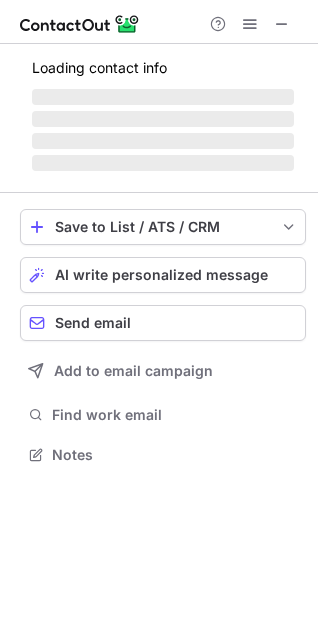 scroll, scrollTop: 10, scrollLeft: 9, axis: both 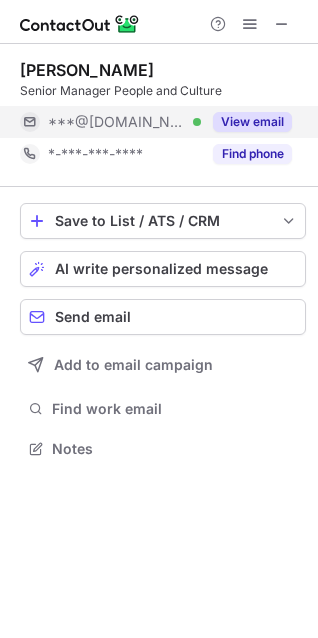 click on "View email" at bounding box center (252, 122) 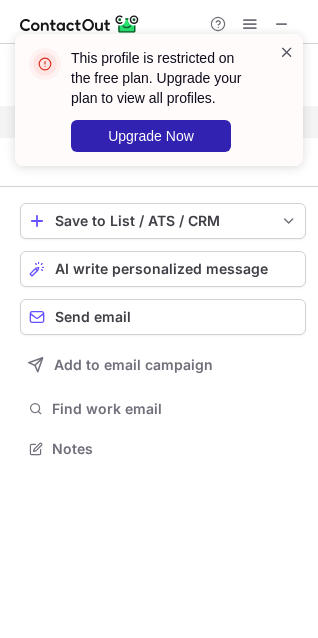click at bounding box center [287, 52] 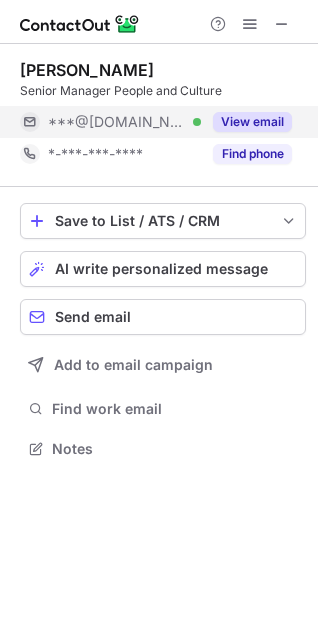 click on "Find phone" at bounding box center [252, 154] 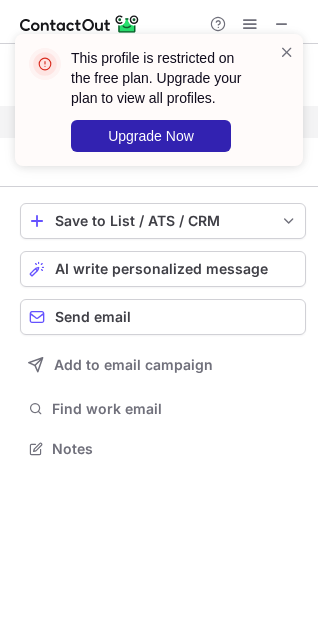 scroll, scrollTop: 402, scrollLeft: 318, axis: both 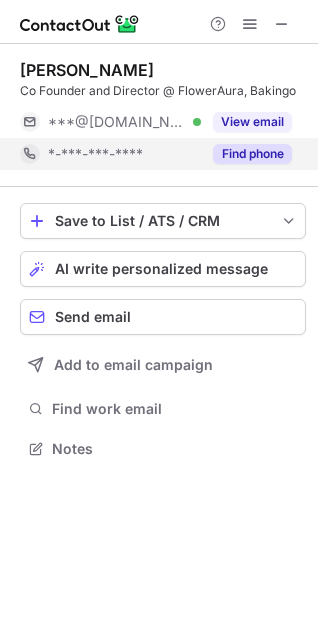 click on "Find phone" at bounding box center (252, 154) 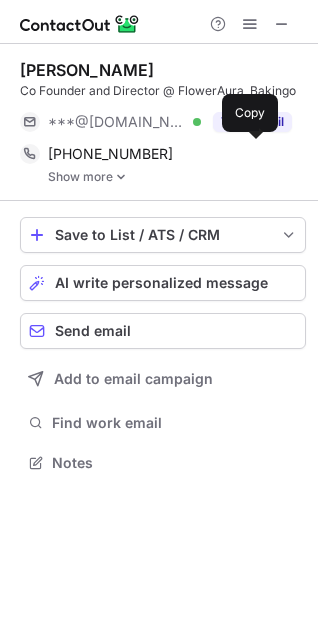 scroll 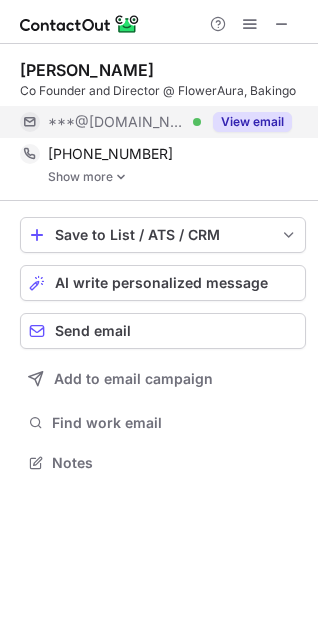 click on "View email" at bounding box center [252, 122] 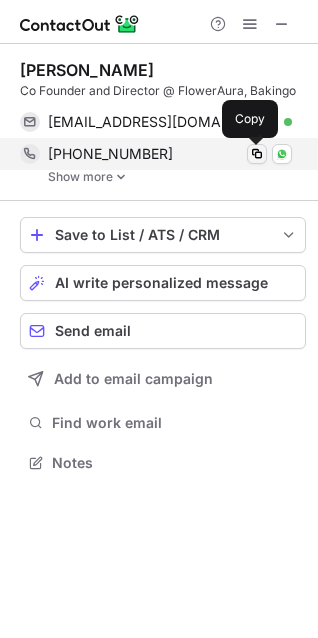 click at bounding box center [257, 154] 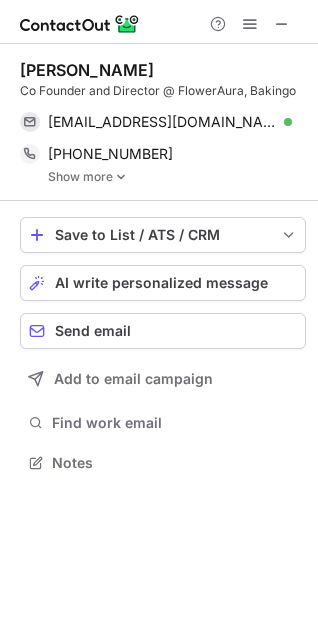 scroll, scrollTop: 440, scrollLeft: 318, axis: both 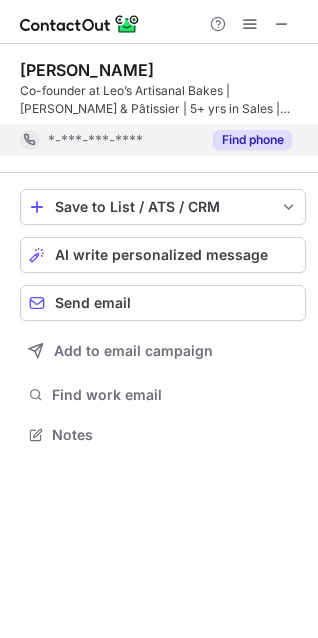 click on "Find phone" at bounding box center [252, 140] 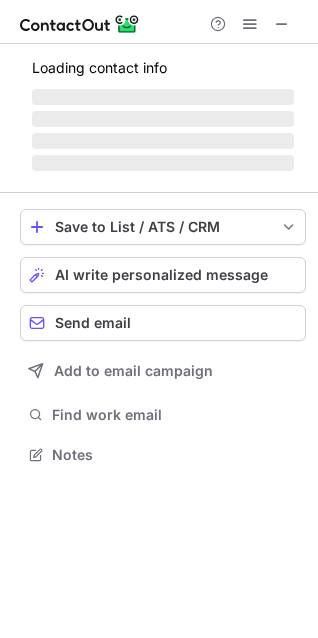 scroll, scrollTop: 10, scrollLeft: 9, axis: both 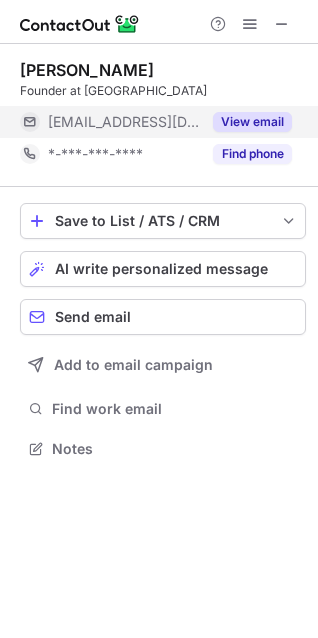 click on "View email" at bounding box center [252, 122] 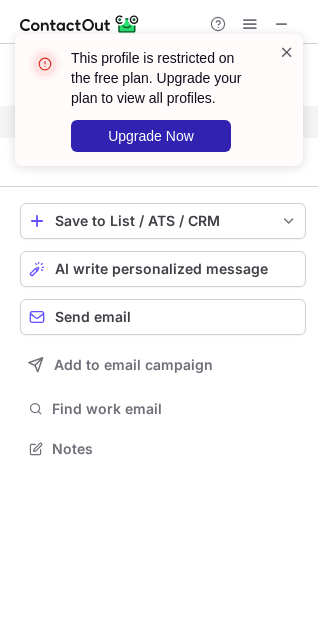 click at bounding box center (287, 52) 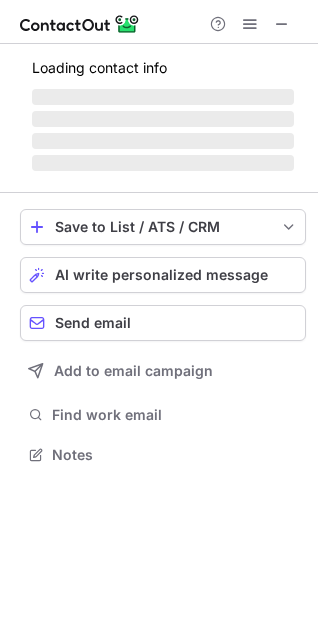 scroll, scrollTop: 440, scrollLeft: 318, axis: both 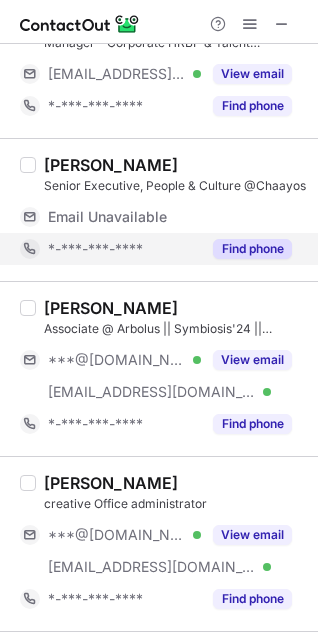 click on "Find phone" at bounding box center (252, 249) 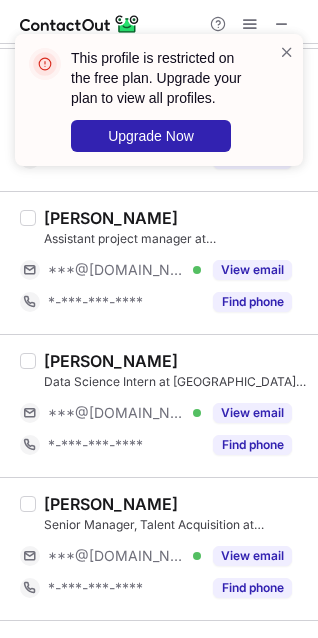 scroll, scrollTop: 900, scrollLeft: 0, axis: vertical 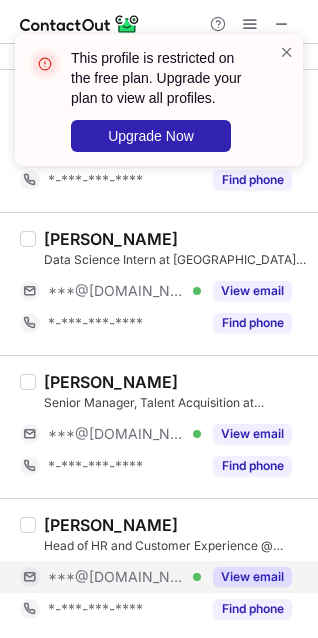 click on "View email" at bounding box center [252, 577] 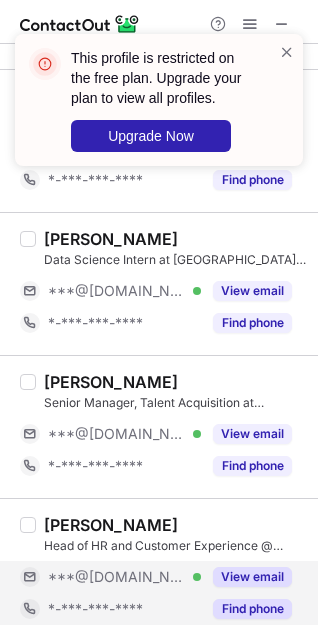 click on "Find phone" at bounding box center [252, 609] 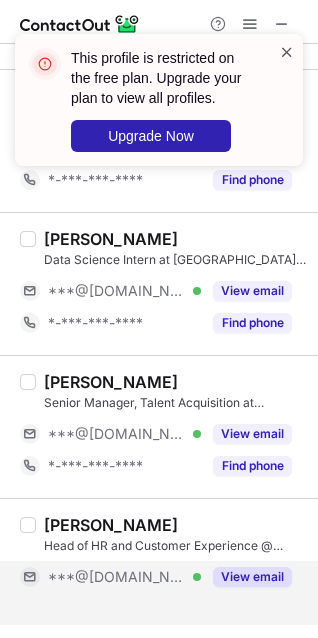 scroll, scrollTop: 868, scrollLeft: 0, axis: vertical 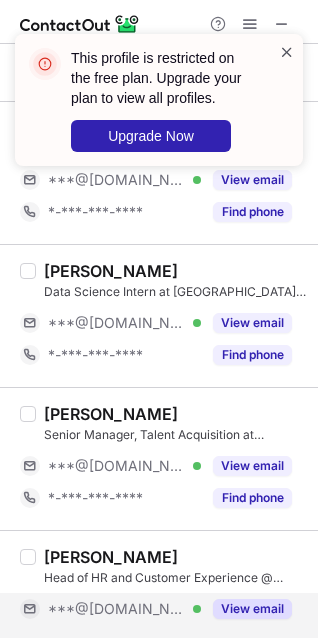 click at bounding box center [287, 52] 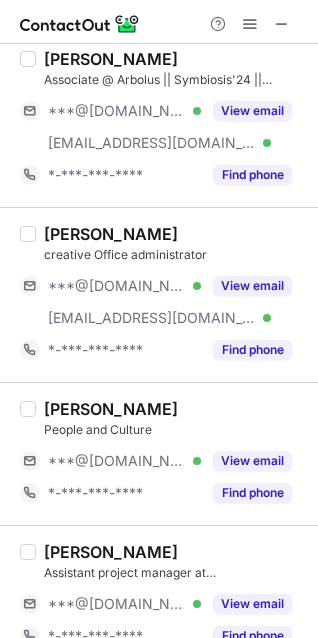 scroll, scrollTop: 868, scrollLeft: 0, axis: vertical 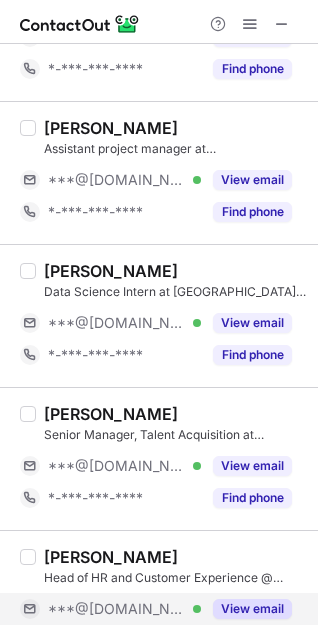 click on "View email" at bounding box center [252, 609] 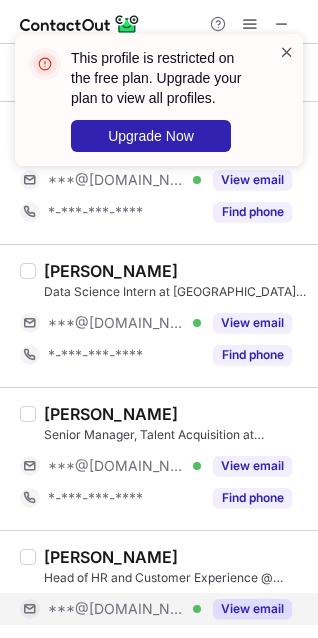click at bounding box center (287, 52) 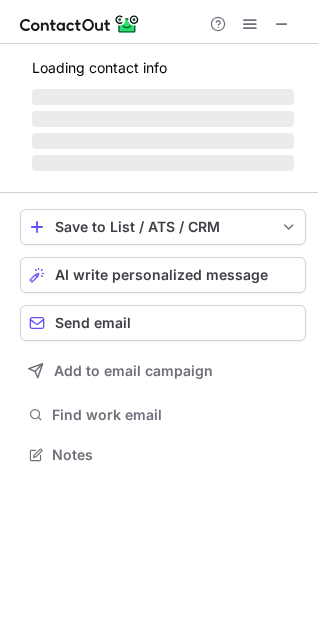 scroll, scrollTop: 10, scrollLeft: 9, axis: both 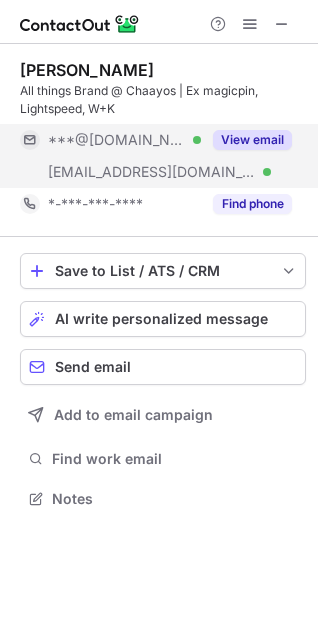 click on "View email" at bounding box center (252, 140) 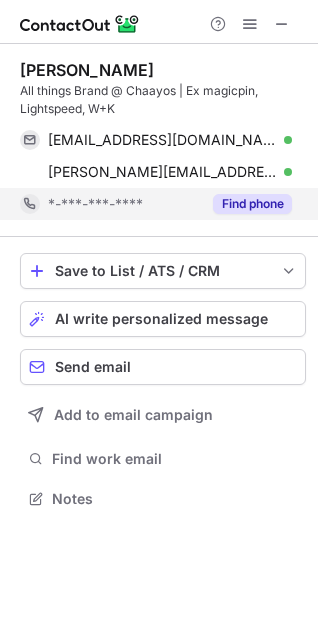 click on "Find phone" at bounding box center [252, 204] 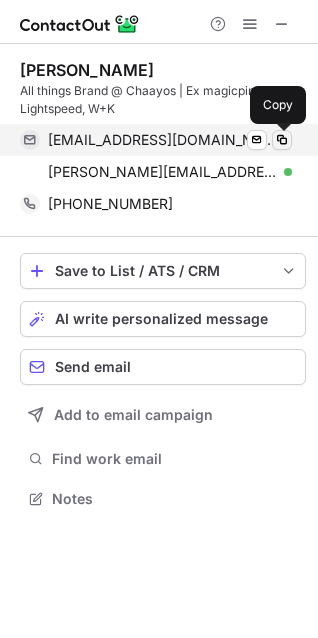 click at bounding box center [282, 140] 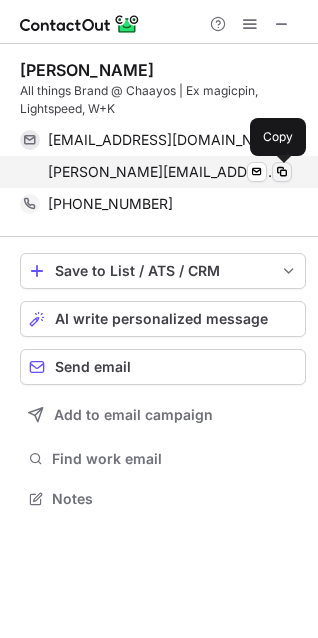 click at bounding box center [282, 172] 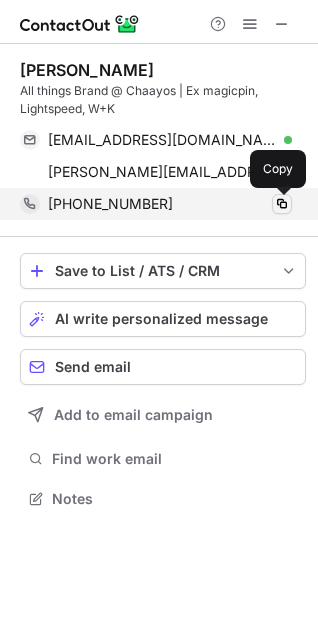 click at bounding box center [282, 204] 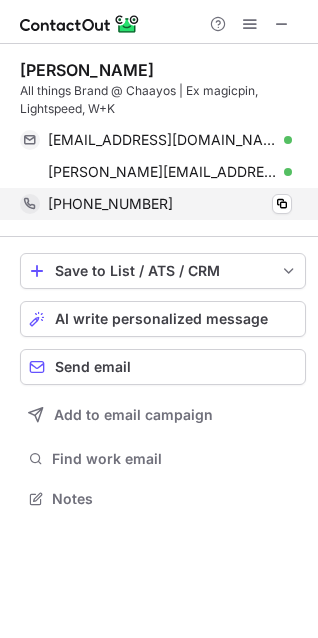 scroll, scrollTop: 434, scrollLeft: 318, axis: both 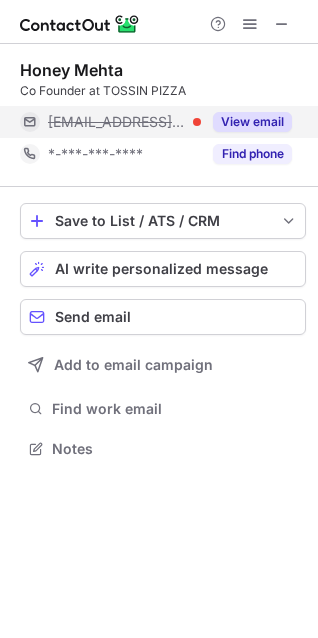 click on "View email" at bounding box center (252, 122) 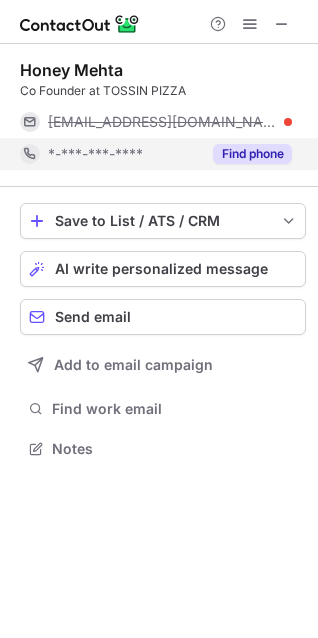 click on "Find phone" at bounding box center (252, 154) 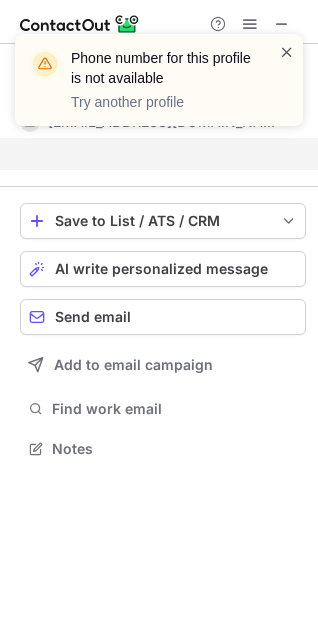 scroll, scrollTop: 402, scrollLeft: 318, axis: both 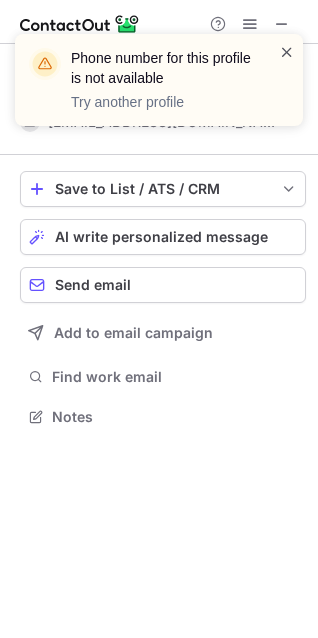 click at bounding box center (287, 52) 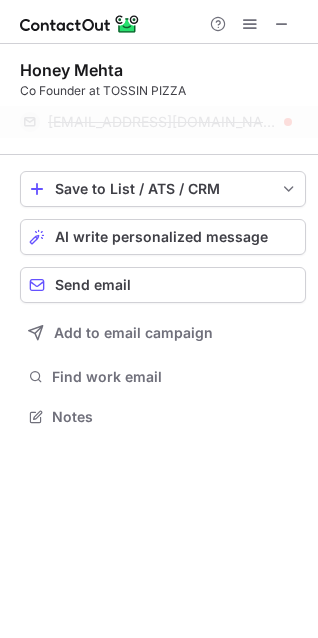click at bounding box center (288, 122) 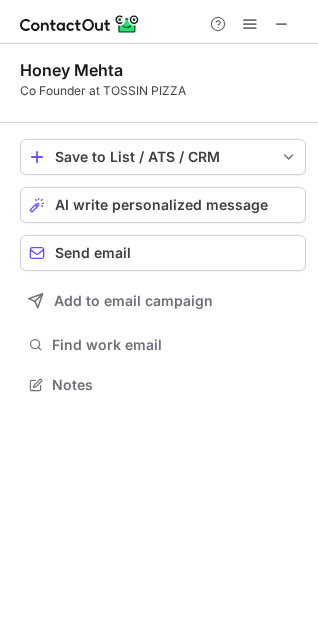 scroll, scrollTop: 370, scrollLeft: 318, axis: both 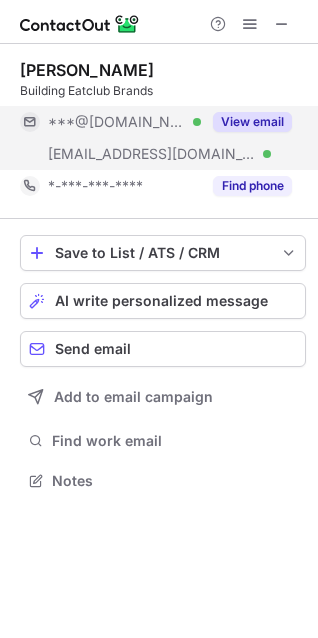 click on "View email" at bounding box center [252, 122] 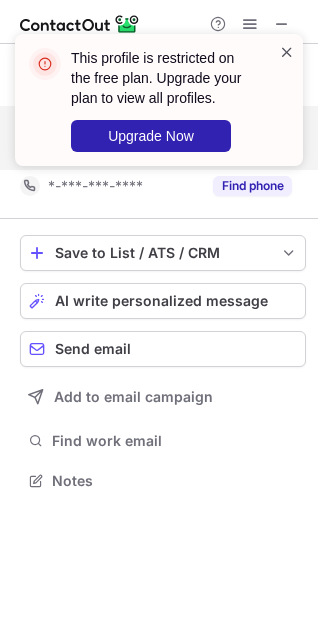 click at bounding box center (287, 52) 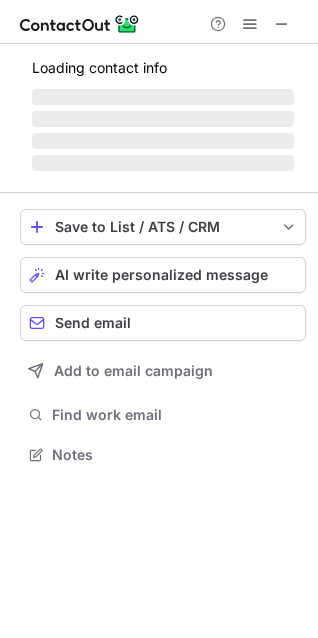 scroll, scrollTop: 440, scrollLeft: 318, axis: both 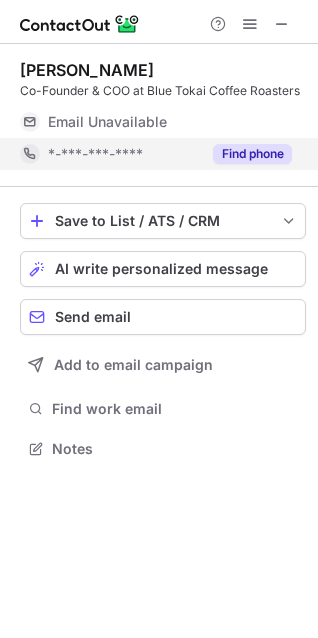 click on "Find phone" at bounding box center [252, 154] 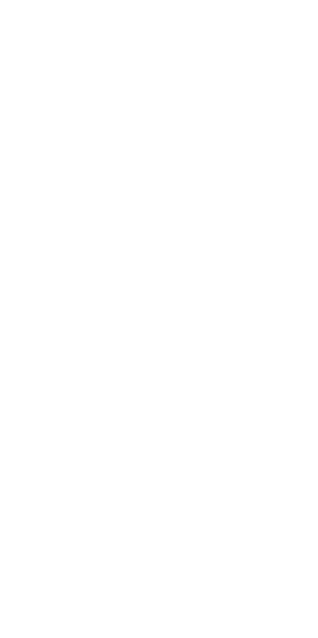 scroll, scrollTop: 0, scrollLeft: 0, axis: both 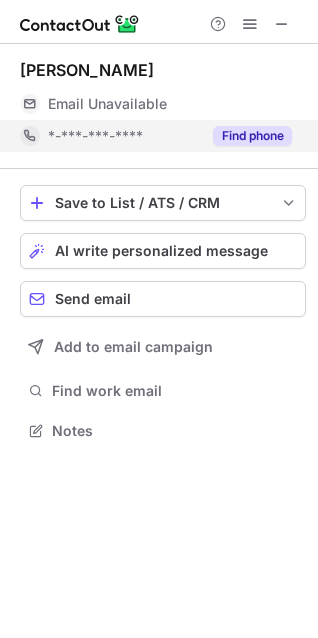 click on "Find phone" at bounding box center [252, 136] 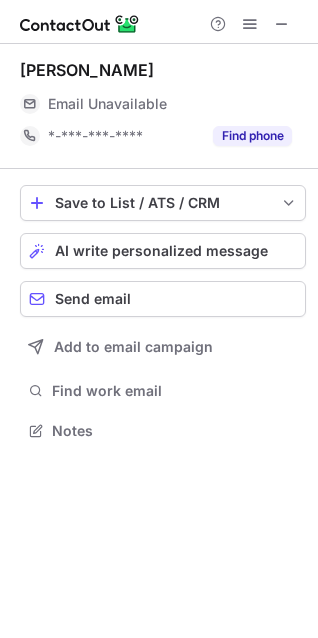 scroll, scrollTop: 440, scrollLeft: 318, axis: both 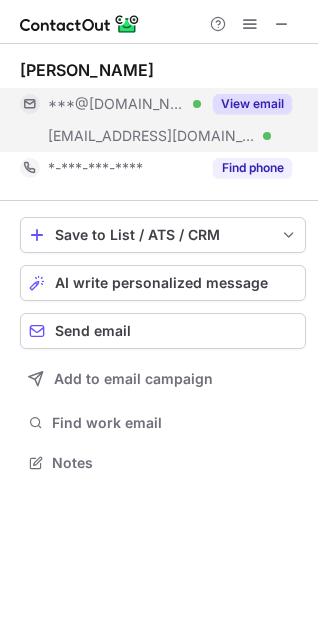 click on "View email" at bounding box center [252, 104] 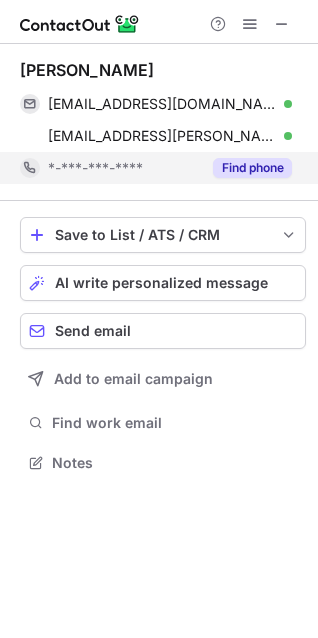 click on "Find phone" at bounding box center [252, 168] 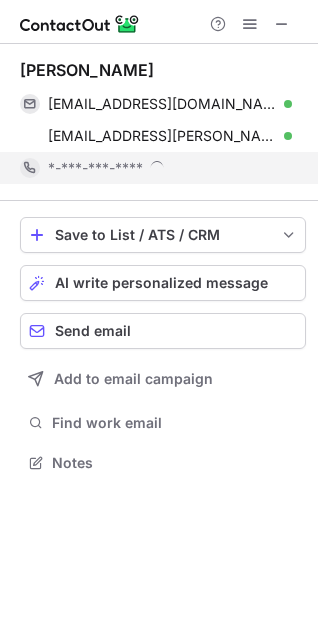 scroll, scrollTop: 10, scrollLeft: 9, axis: both 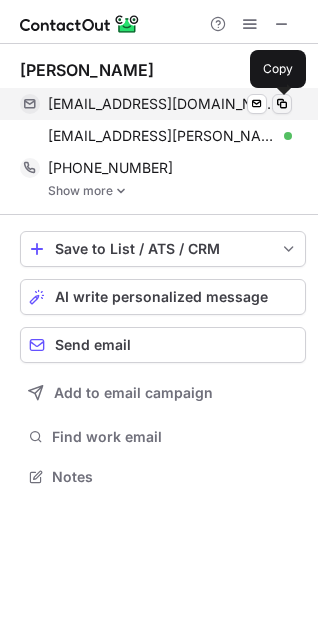 click at bounding box center (282, 104) 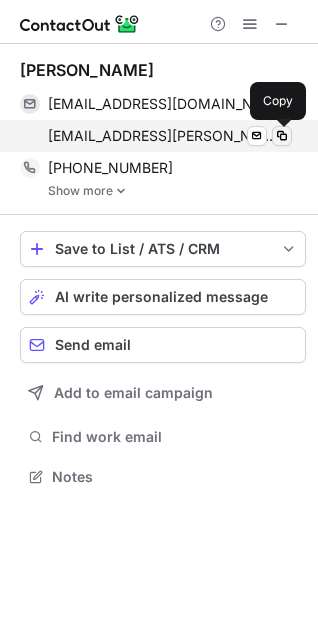 click at bounding box center (282, 136) 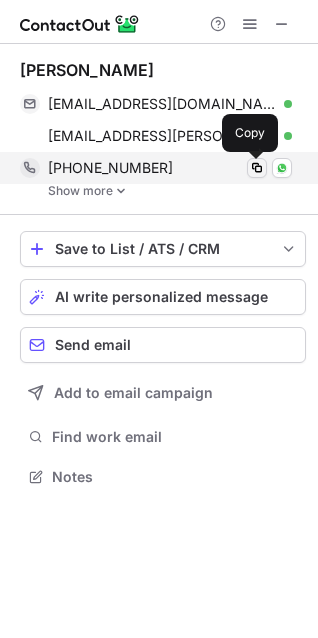 click at bounding box center (257, 168) 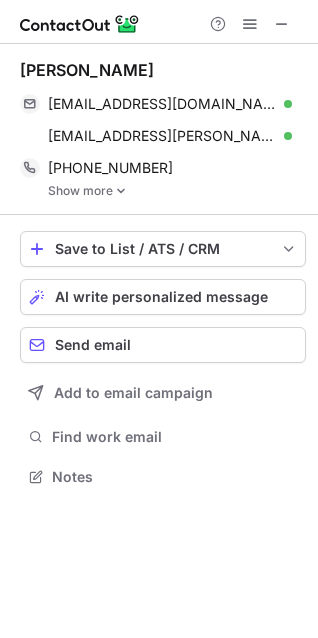 scroll, scrollTop: 10, scrollLeft: 9, axis: both 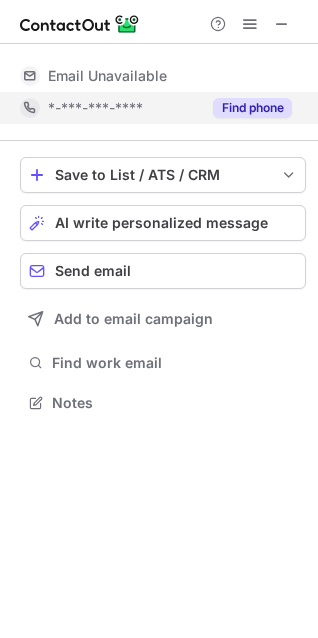 click on "Find phone" at bounding box center (252, 108) 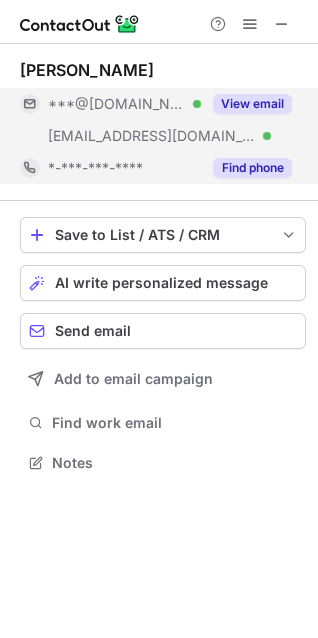 click on "View email" at bounding box center (252, 104) 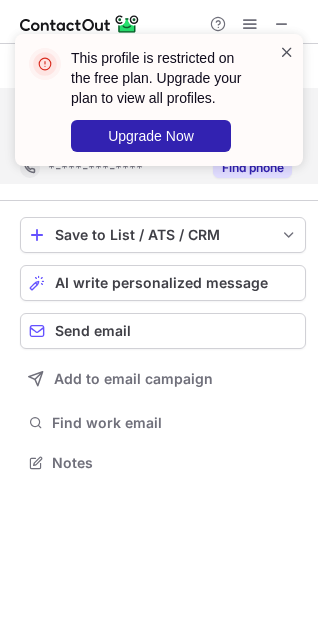 click at bounding box center (287, 52) 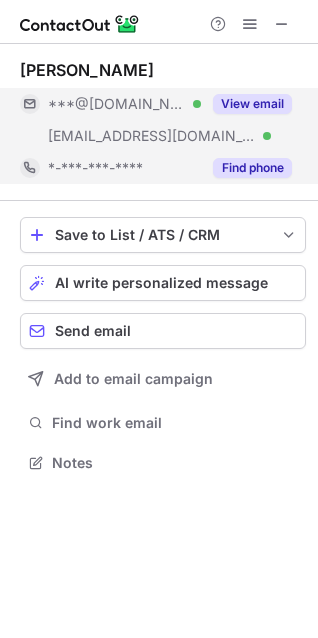 click on "Find phone" at bounding box center [252, 168] 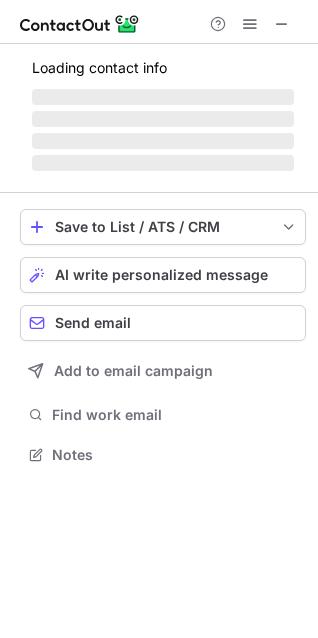 scroll, scrollTop: 440, scrollLeft: 318, axis: both 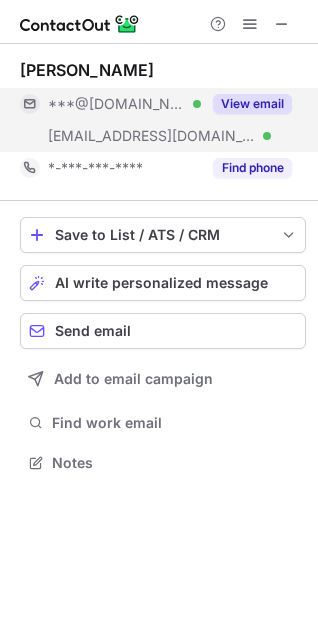 click on "View email" at bounding box center [252, 104] 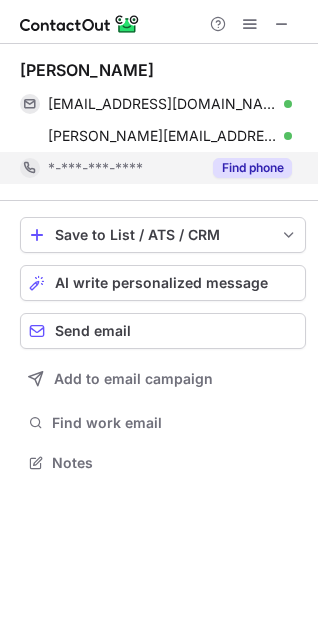 click on "Find phone" at bounding box center [252, 168] 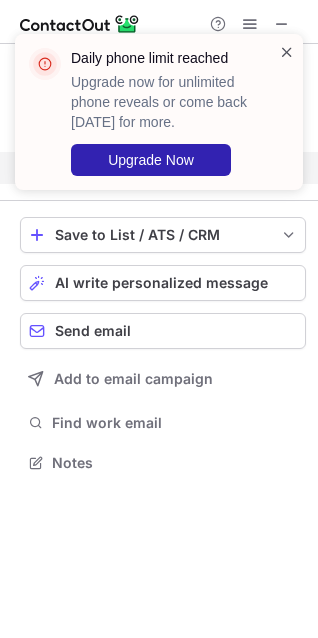 click at bounding box center [287, 52] 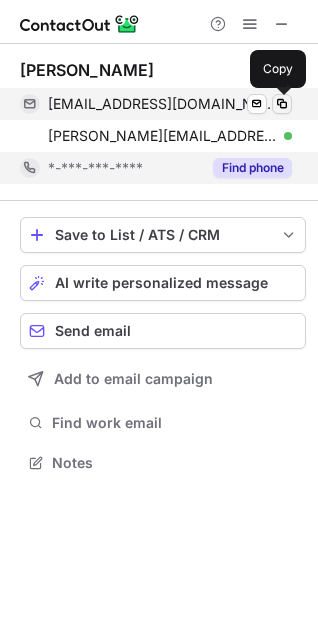 click at bounding box center (282, 104) 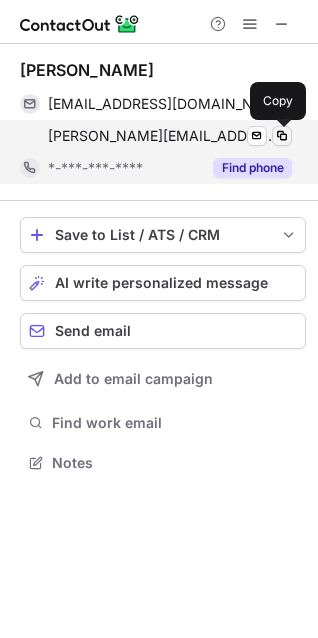 click at bounding box center (282, 136) 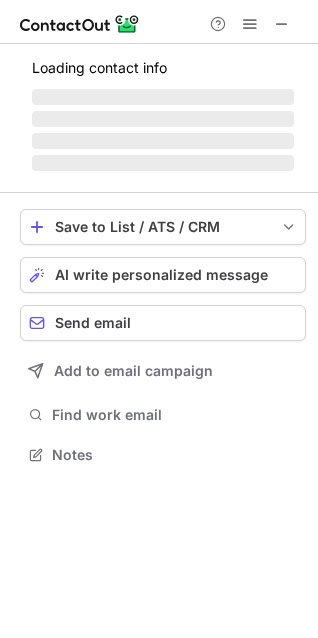 scroll, scrollTop: 440, scrollLeft: 318, axis: both 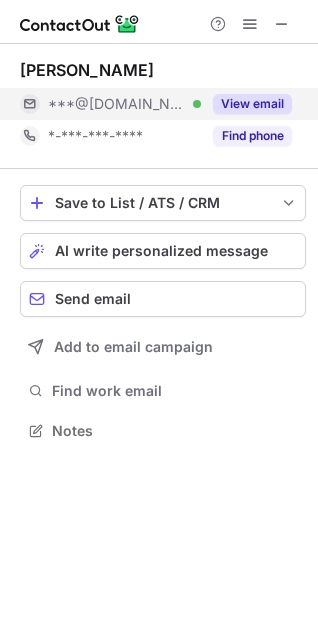 click on "View email" at bounding box center (252, 104) 